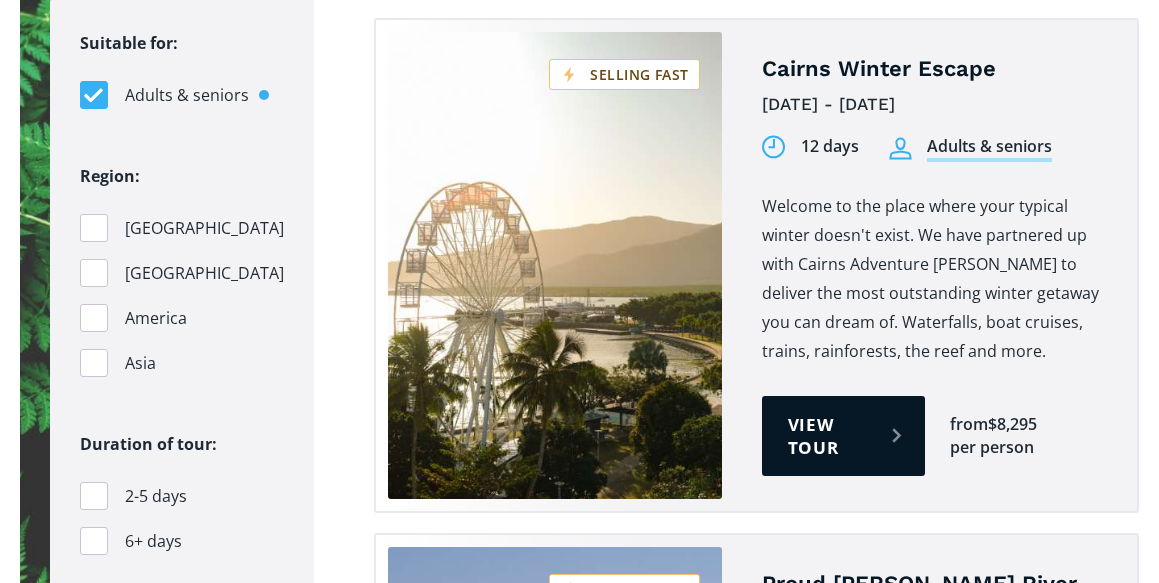 scroll, scrollTop: 1347, scrollLeft: 0, axis: vertical 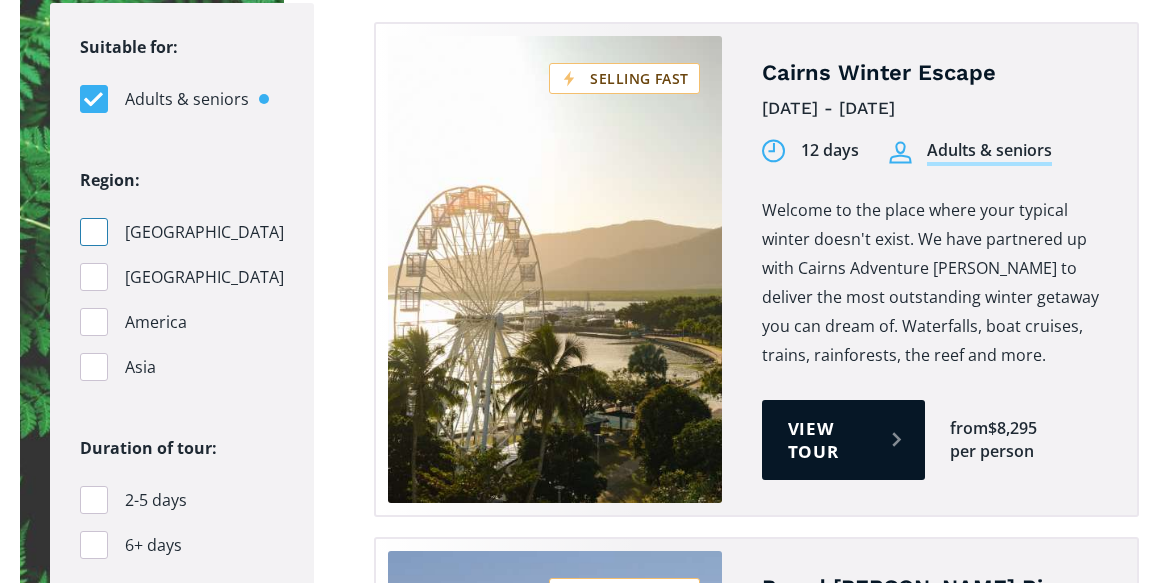 click at bounding box center [94, 232] 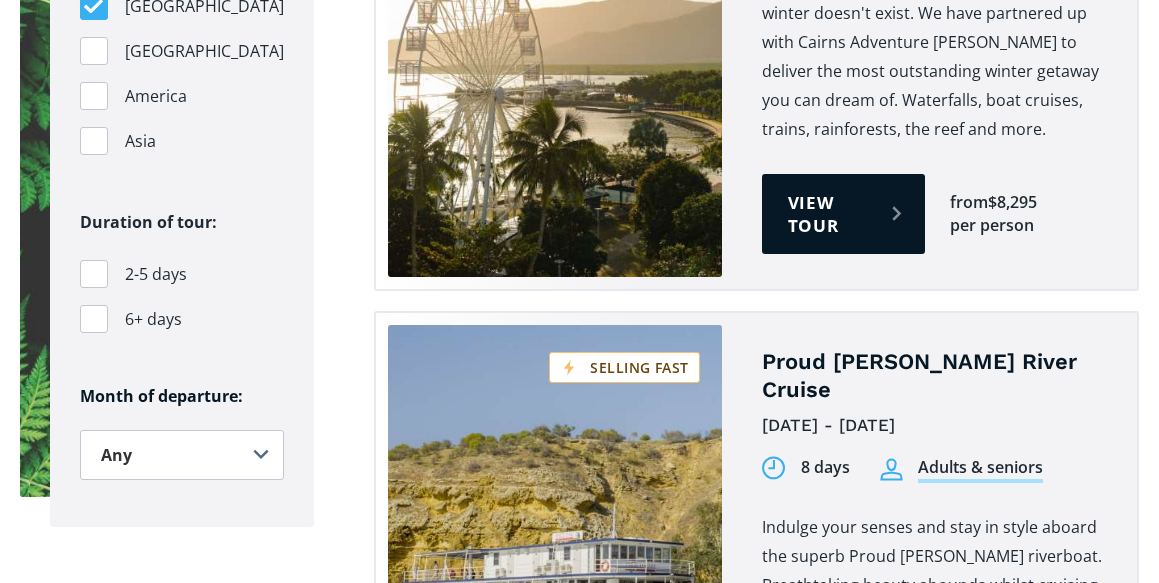 scroll, scrollTop: 1572, scrollLeft: 0, axis: vertical 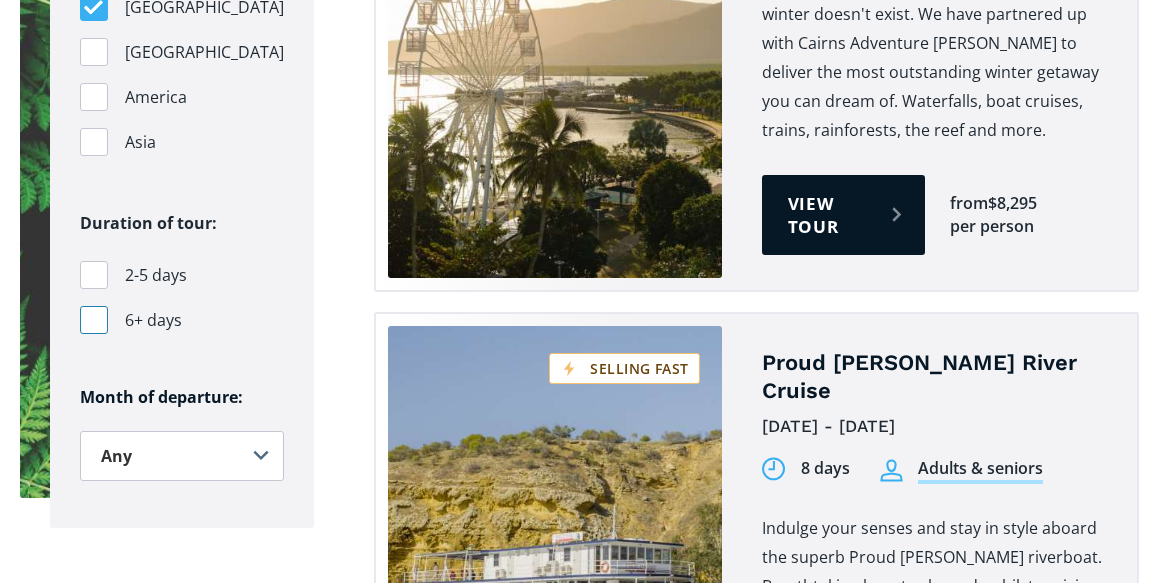click at bounding box center [94, 320] 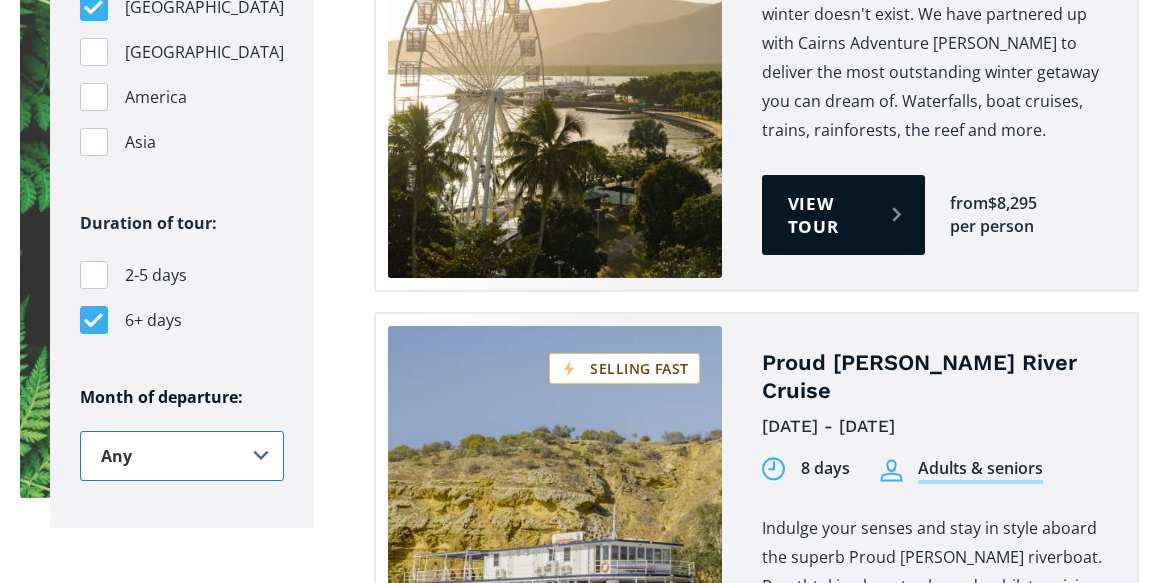 click on "Any January February March April May June July August September October November December" at bounding box center [182, 456] 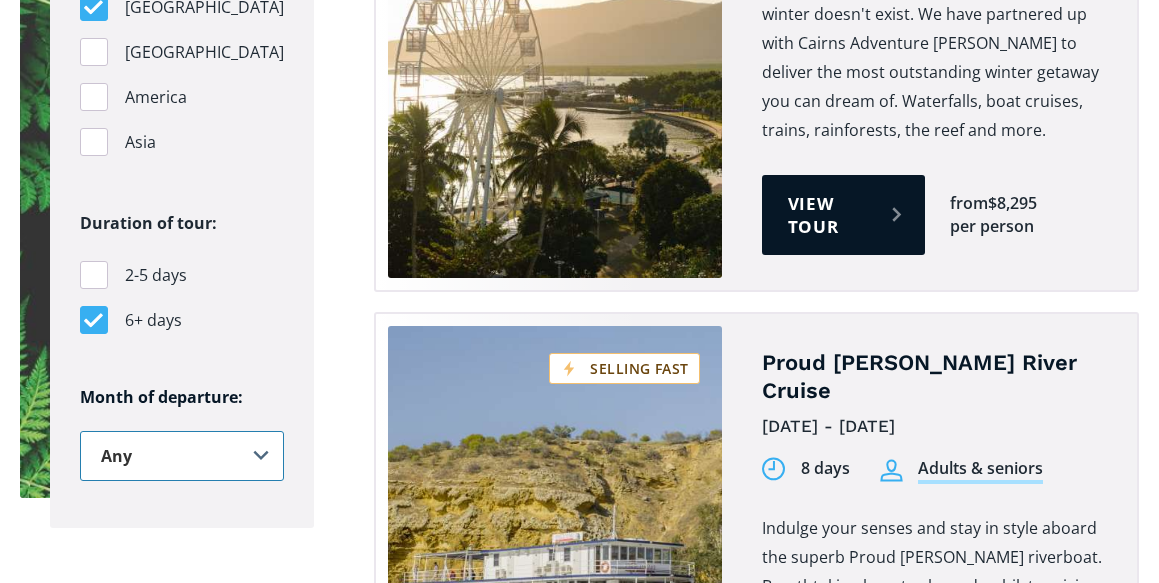 select on ".september" 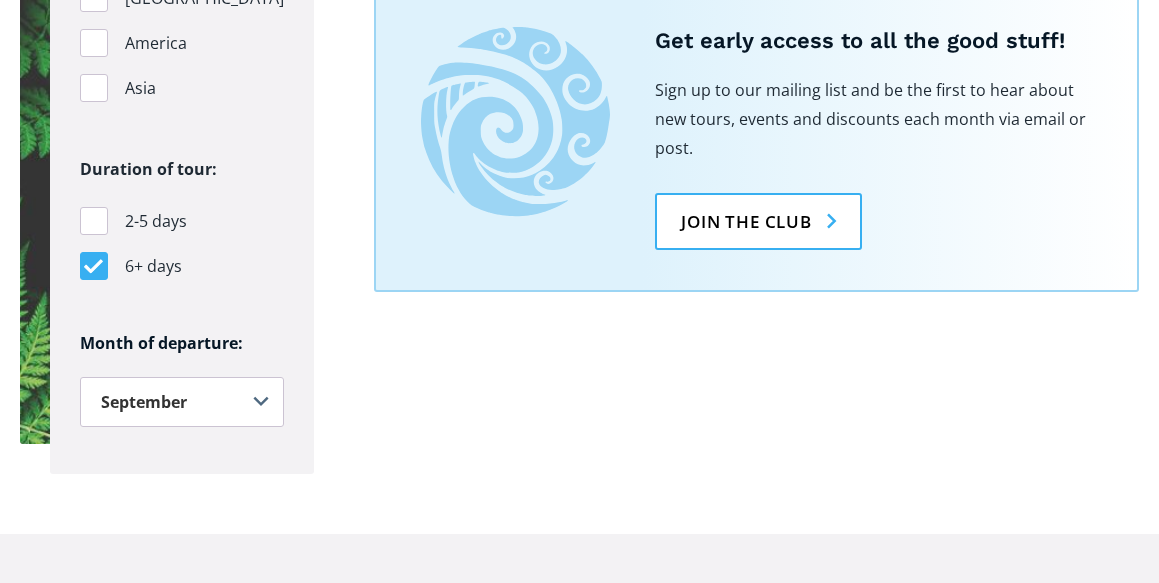scroll, scrollTop: 1615, scrollLeft: 0, axis: vertical 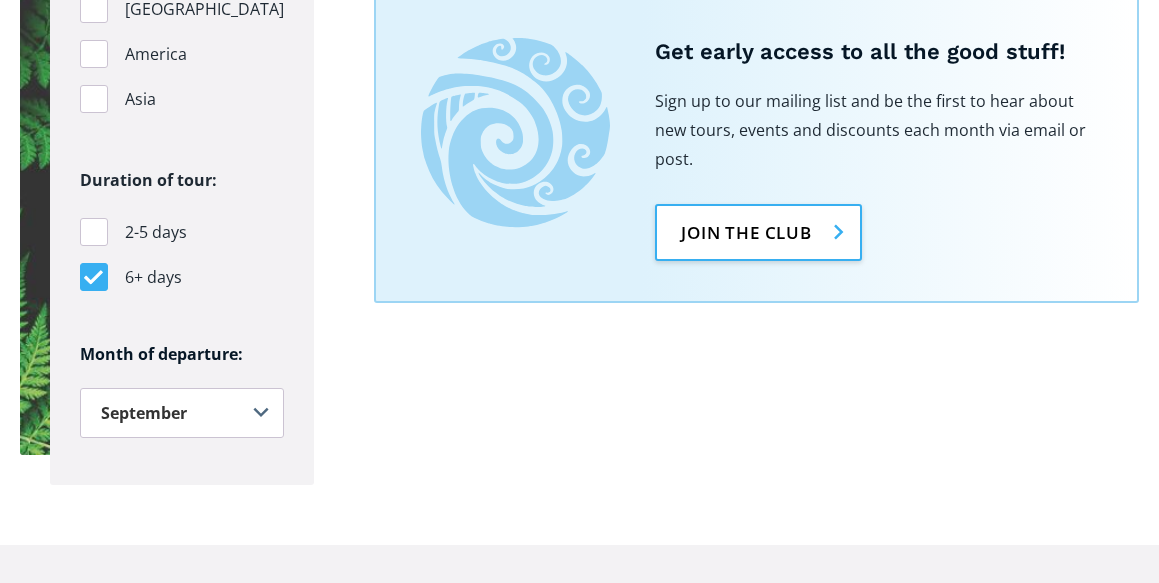 click on "Join the club" at bounding box center (758, 232) 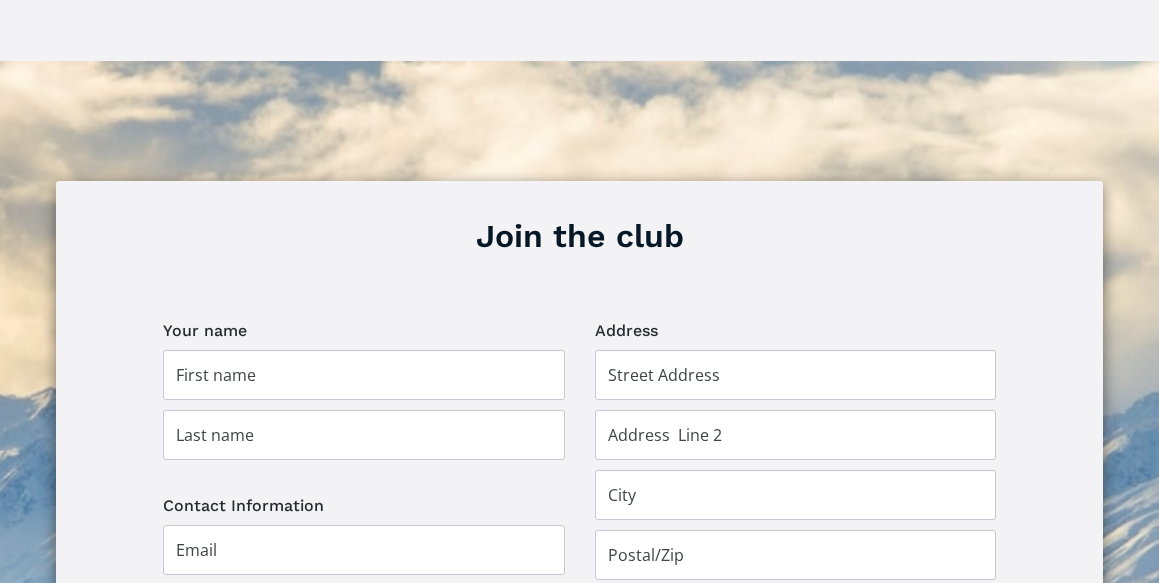 scroll, scrollTop: 1228, scrollLeft: 0, axis: vertical 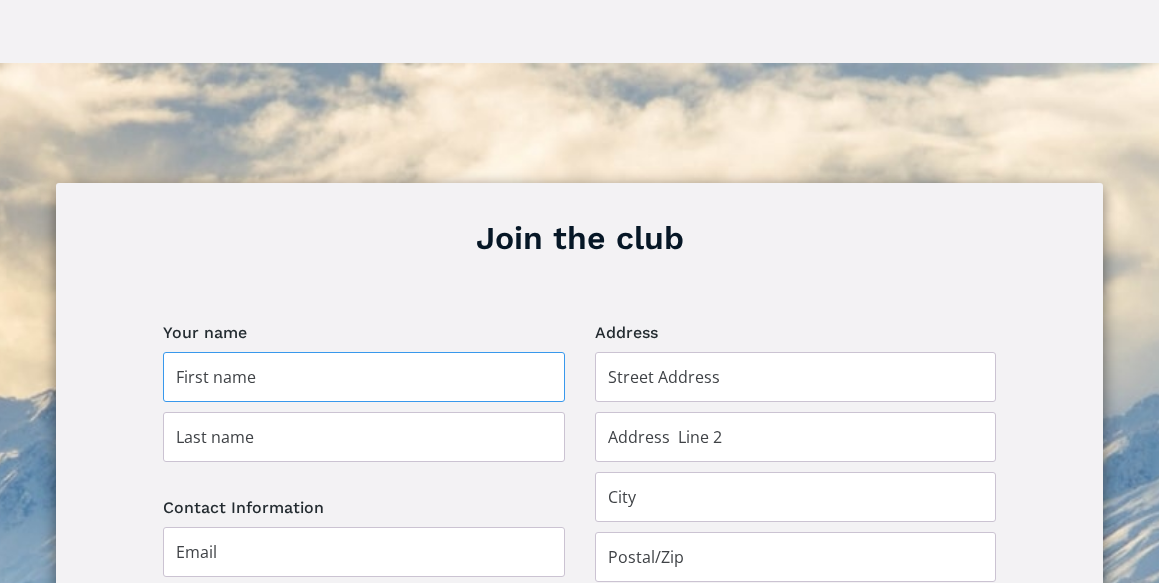 click at bounding box center [364, 377] 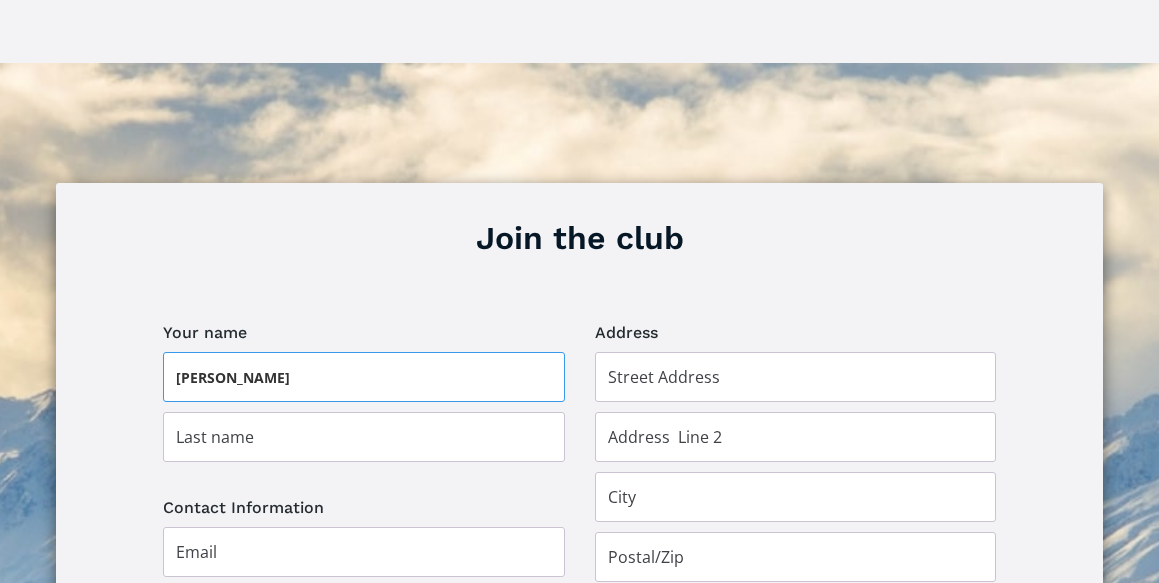 type on "[PERSON_NAME]" 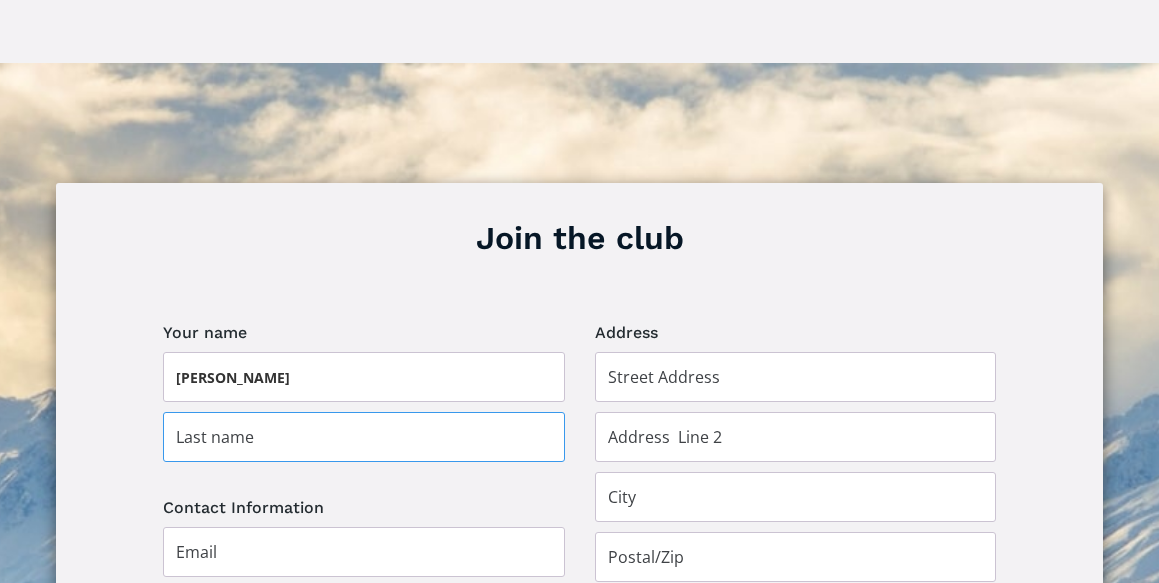 click at bounding box center [364, 437] 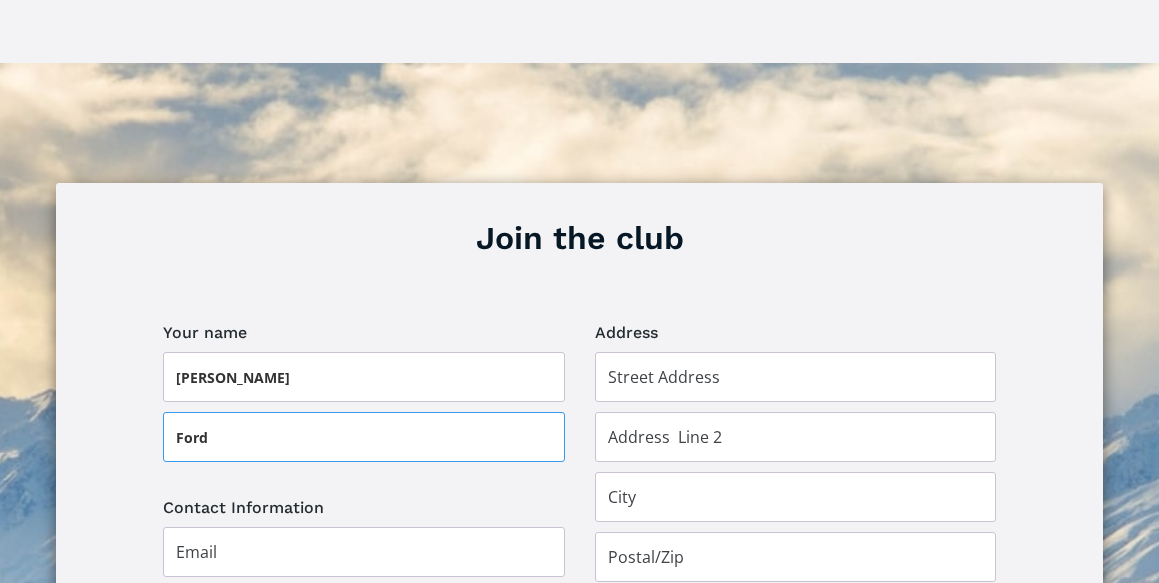 type on "Ford" 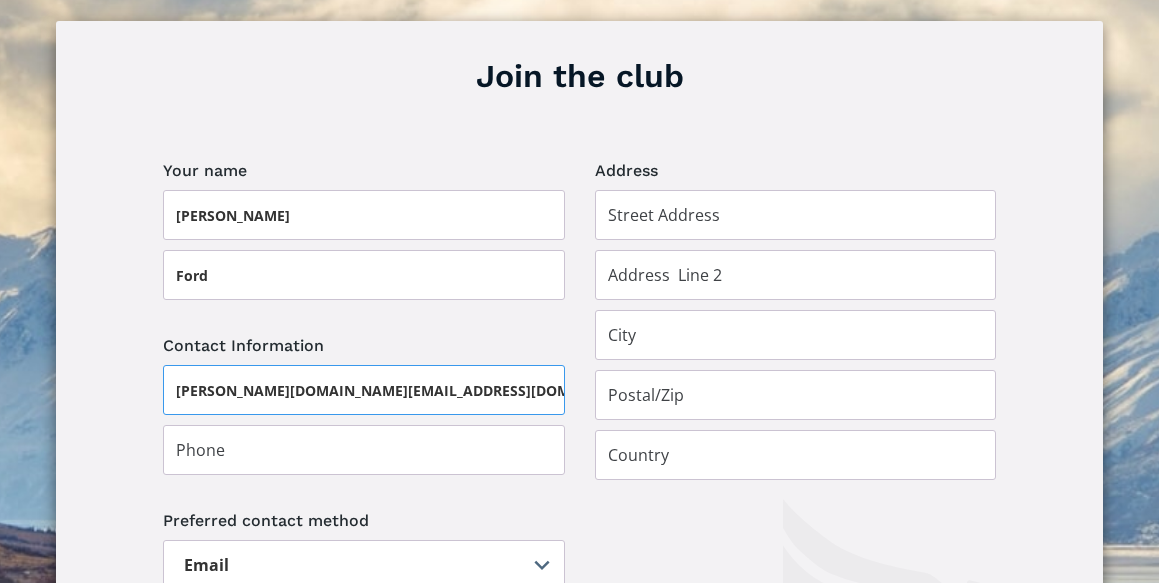 scroll, scrollTop: 1396, scrollLeft: 0, axis: vertical 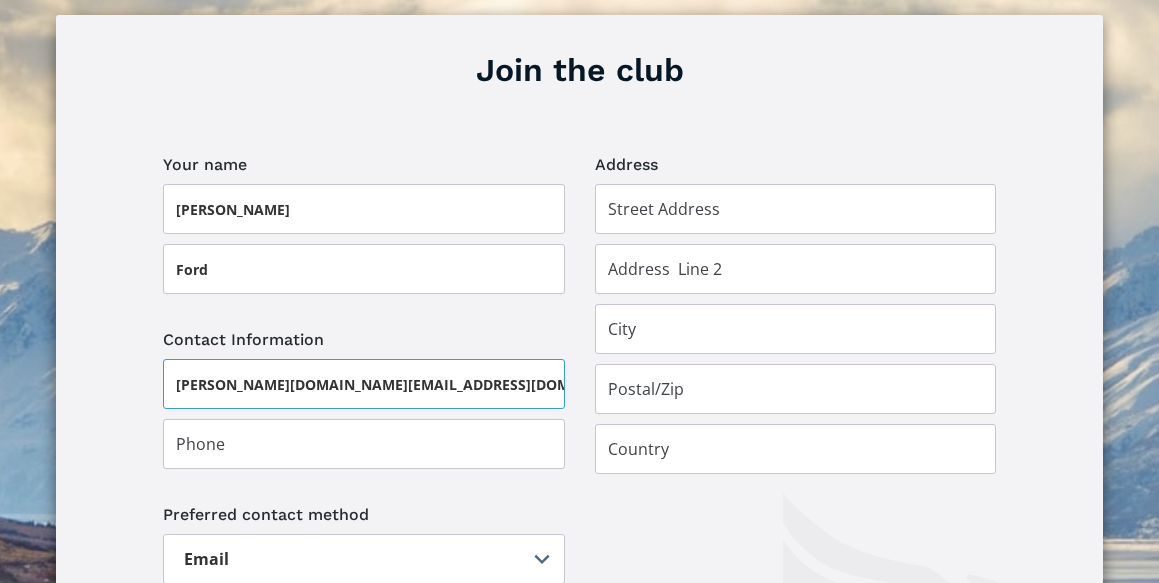 type on "[PERSON_NAME][DOMAIN_NAME][EMAIL_ADDRESS][DOMAIN_NAME]" 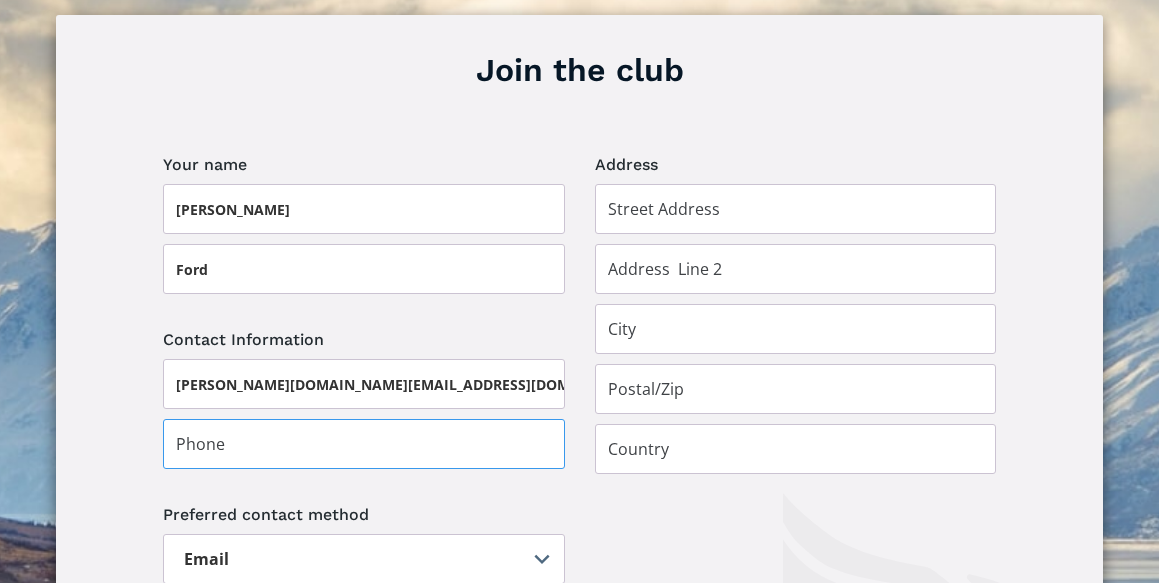 click at bounding box center [364, 444] 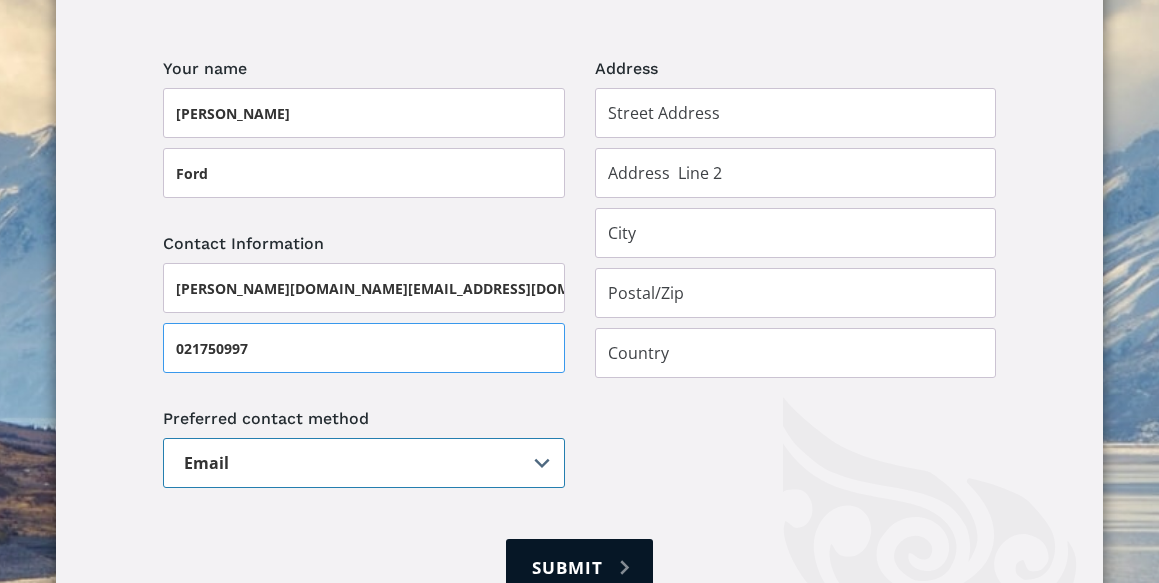scroll, scrollTop: 1501, scrollLeft: 0, axis: vertical 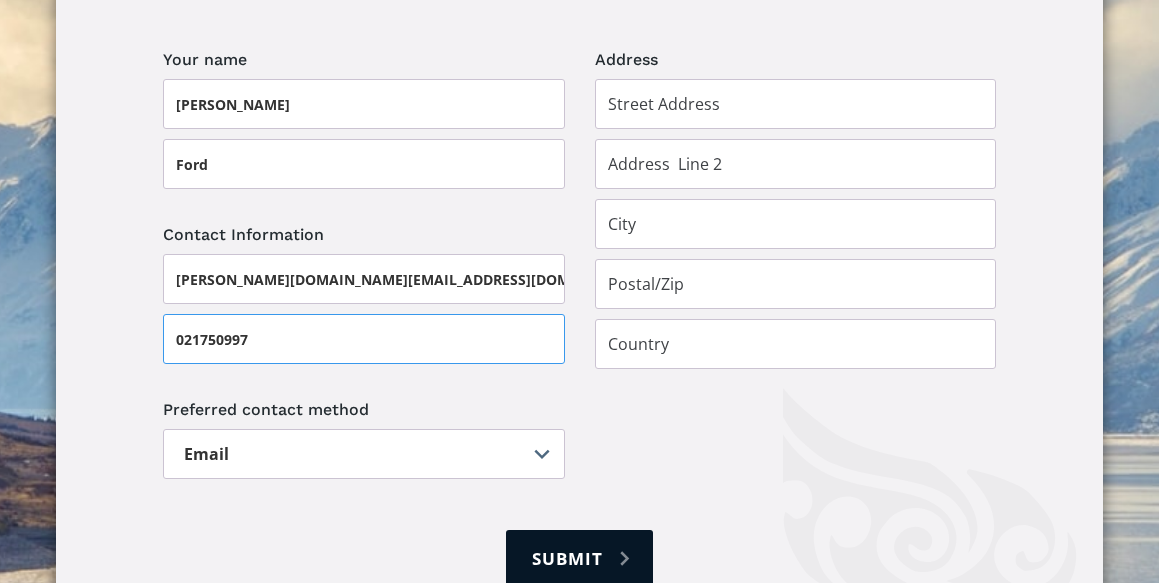 type on "021750997" 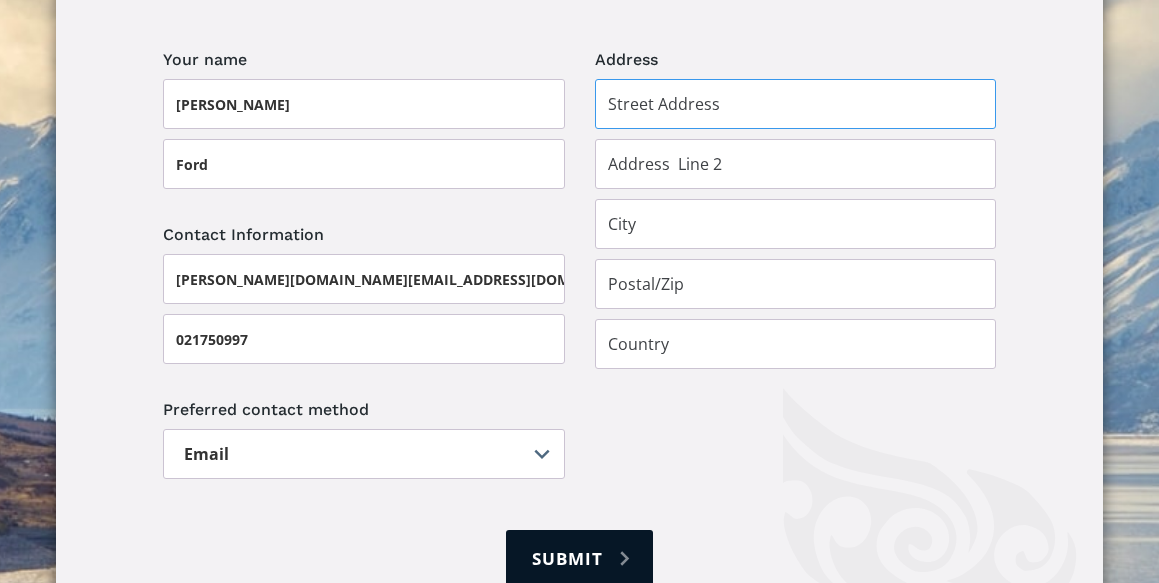 click at bounding box center [796, 104] 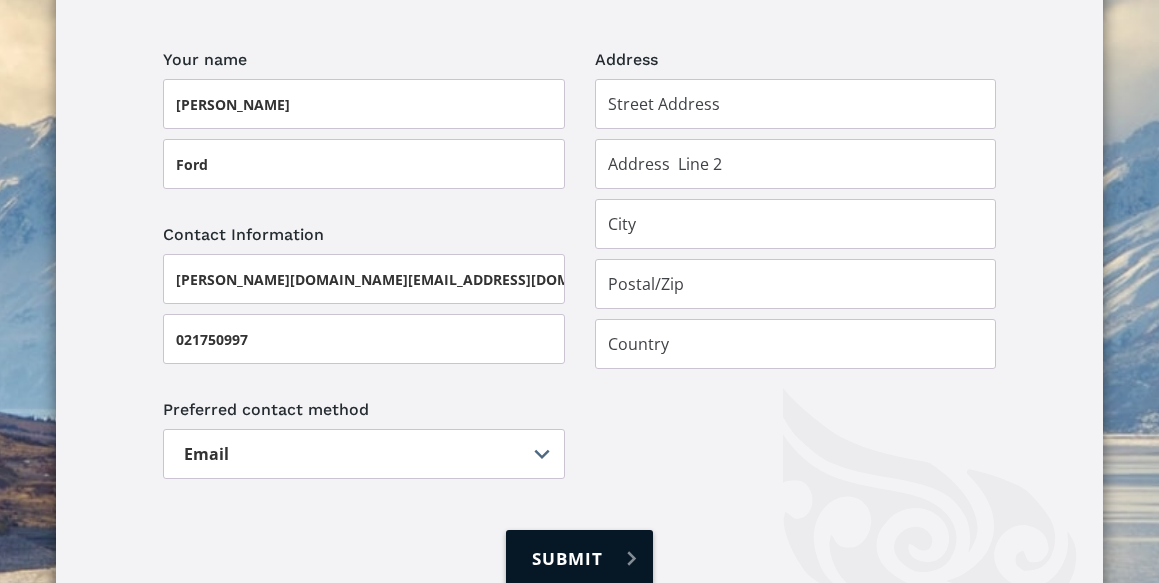 click on "Submit" at bounding box center [579, 558] 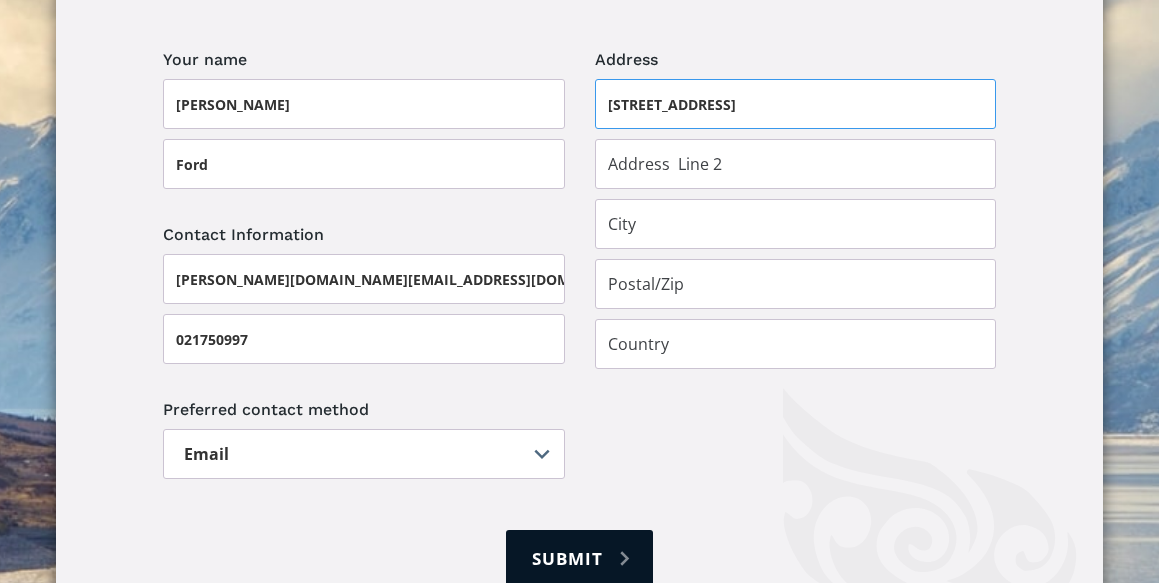 type on "[STREET_ADDRESS]" 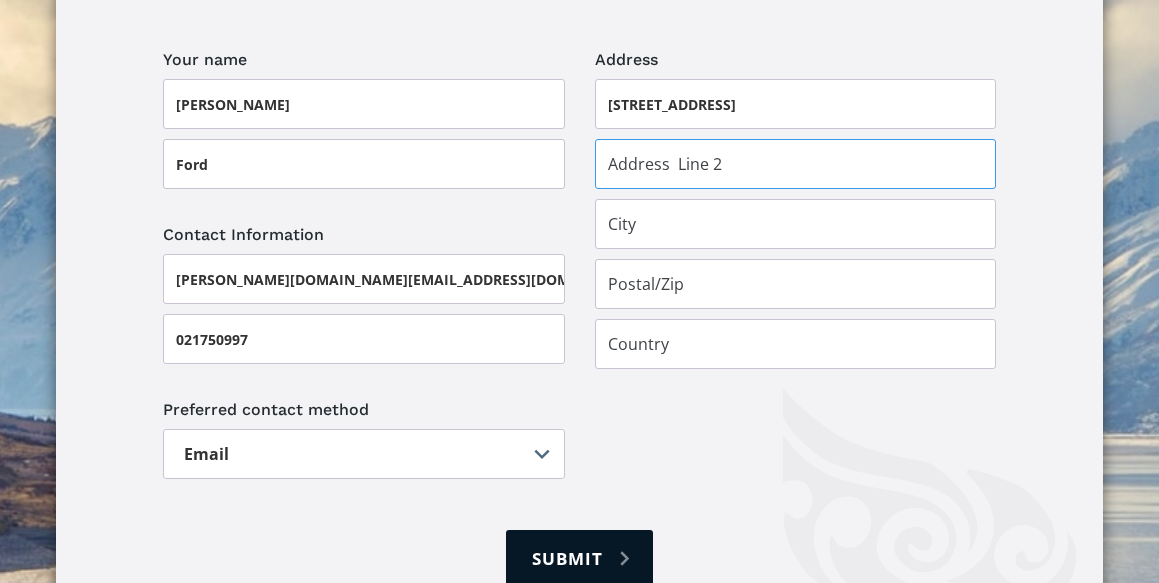 click at bounding box center (796, 164) 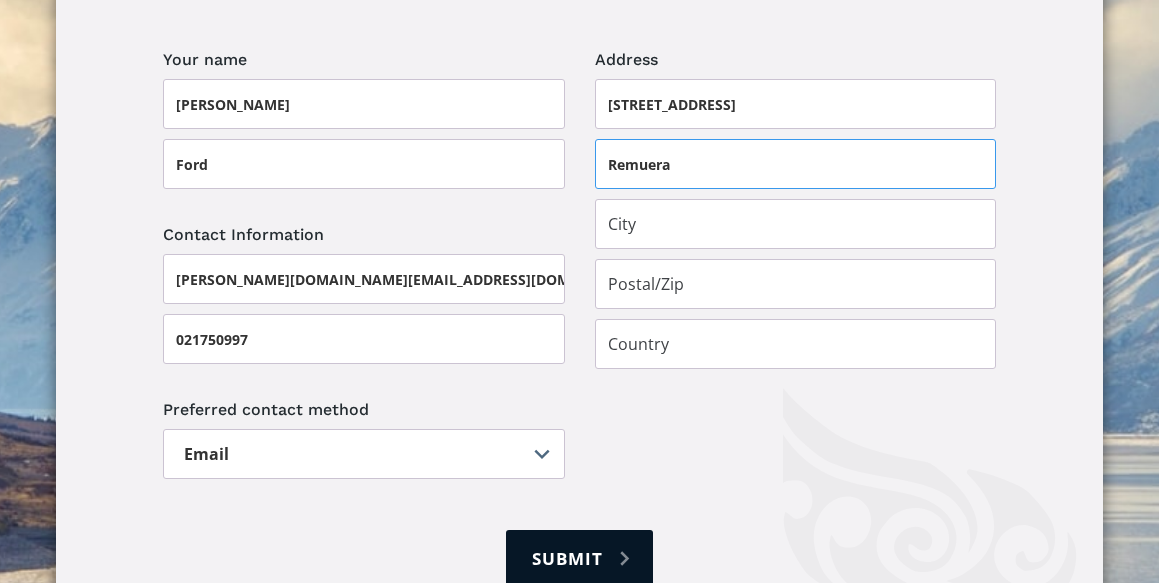 type on "Remuera" 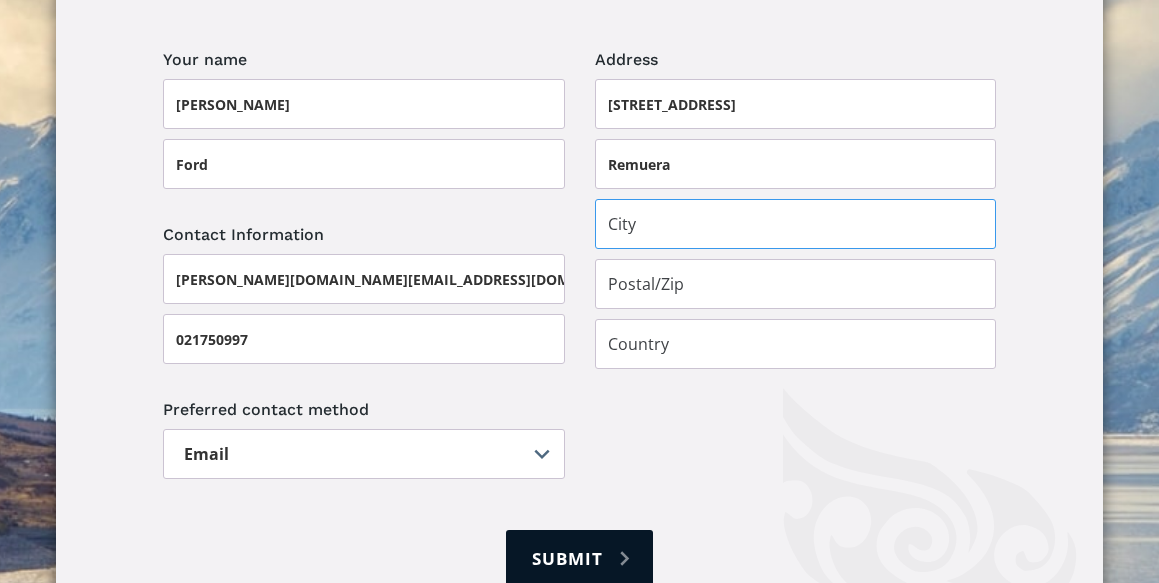 click at bounding box center [796, 224] 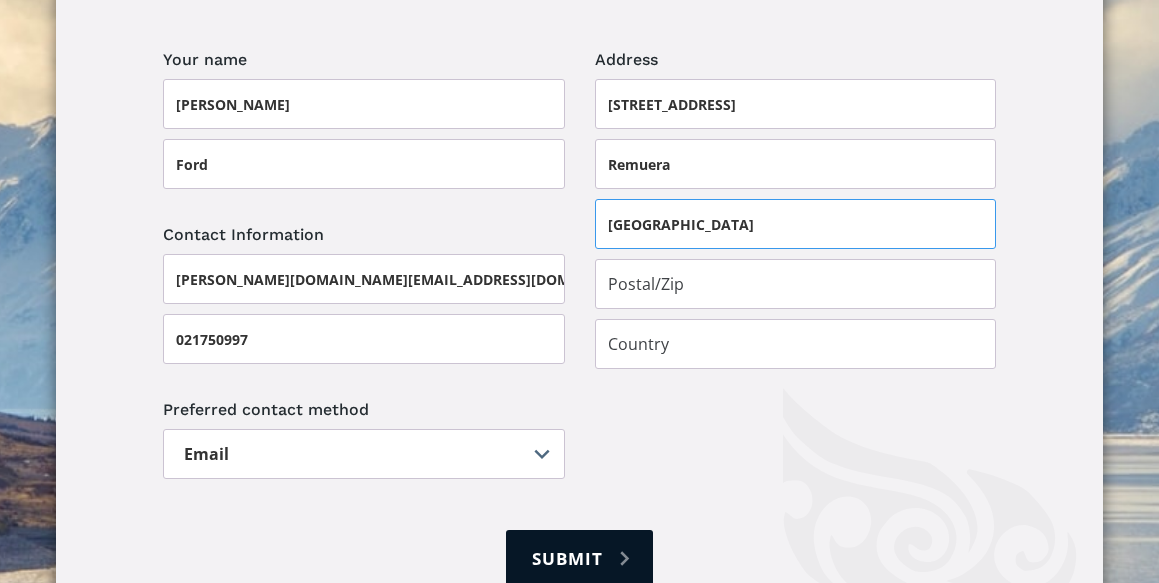type on "[GEOGRAPHIC_DATA]" 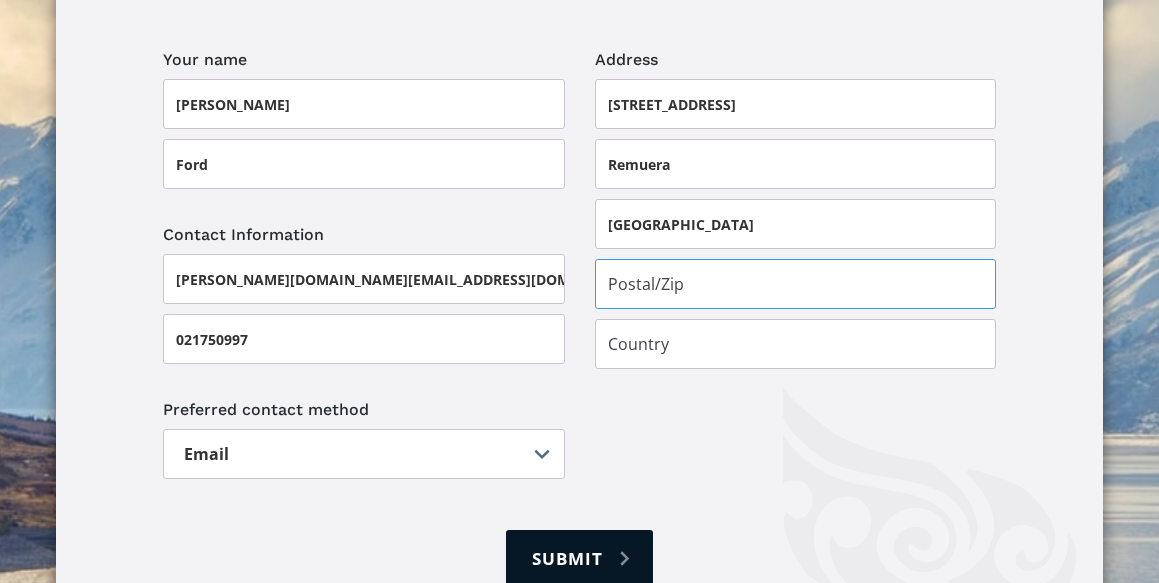 click at bounding box center (796, 284) 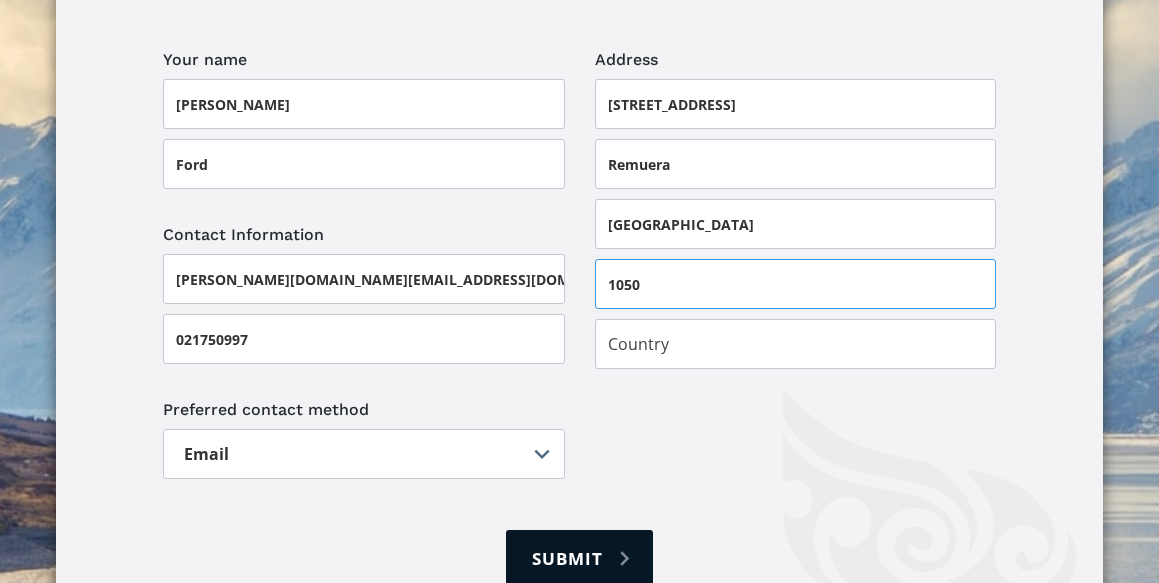 type on "1050" 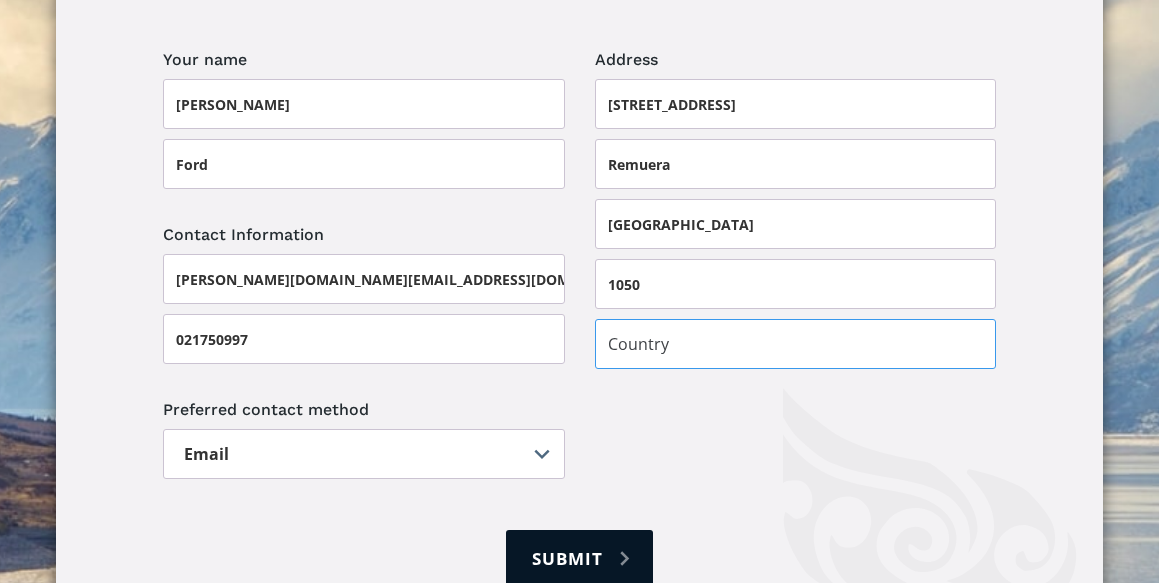 click at bounding box center [796, 344] 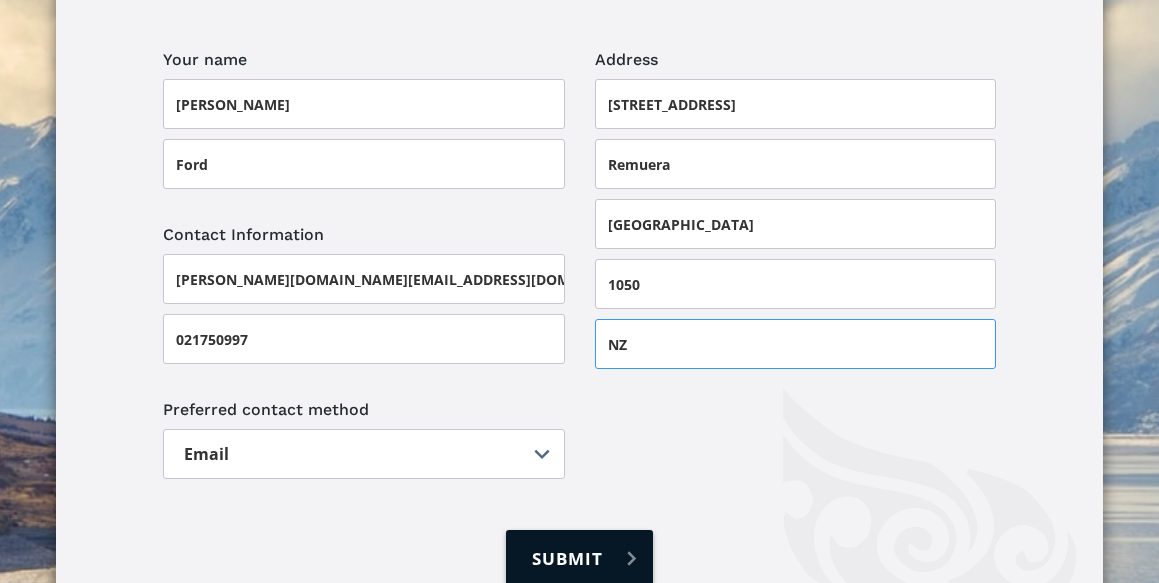 type on "NZ" 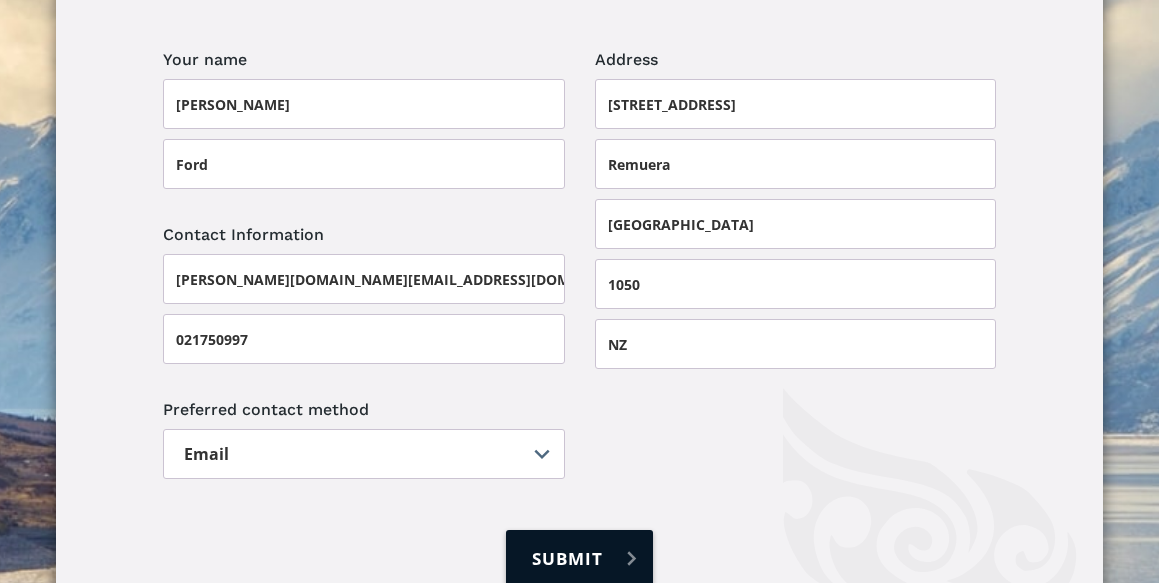 click on "Submit" at bounding box center (579, 558) 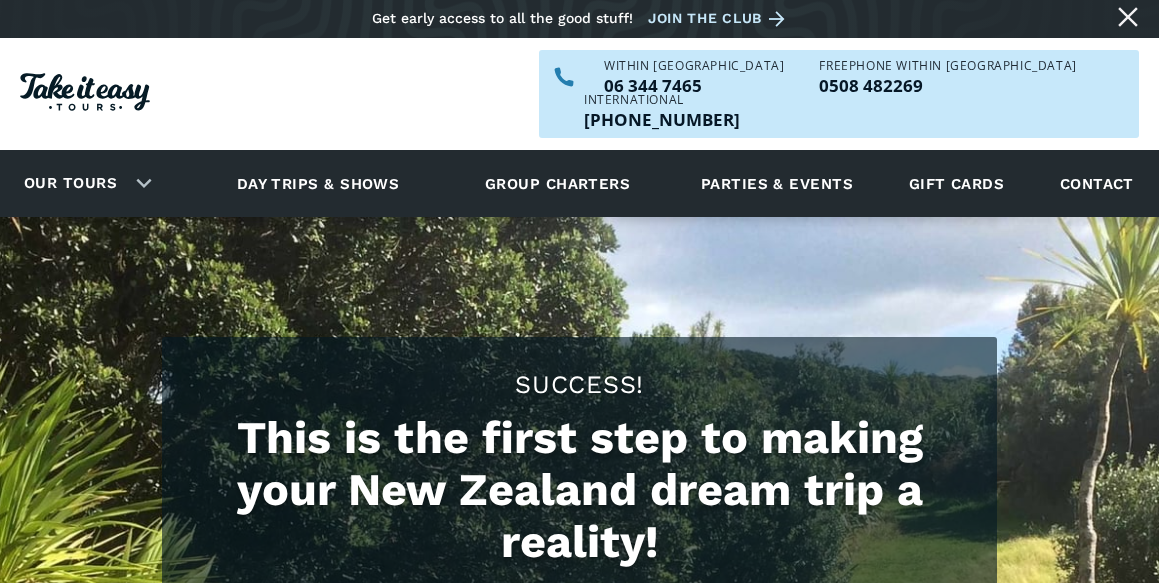 scroll, scrollTop: 0, scrollLeft: 0, axis: both 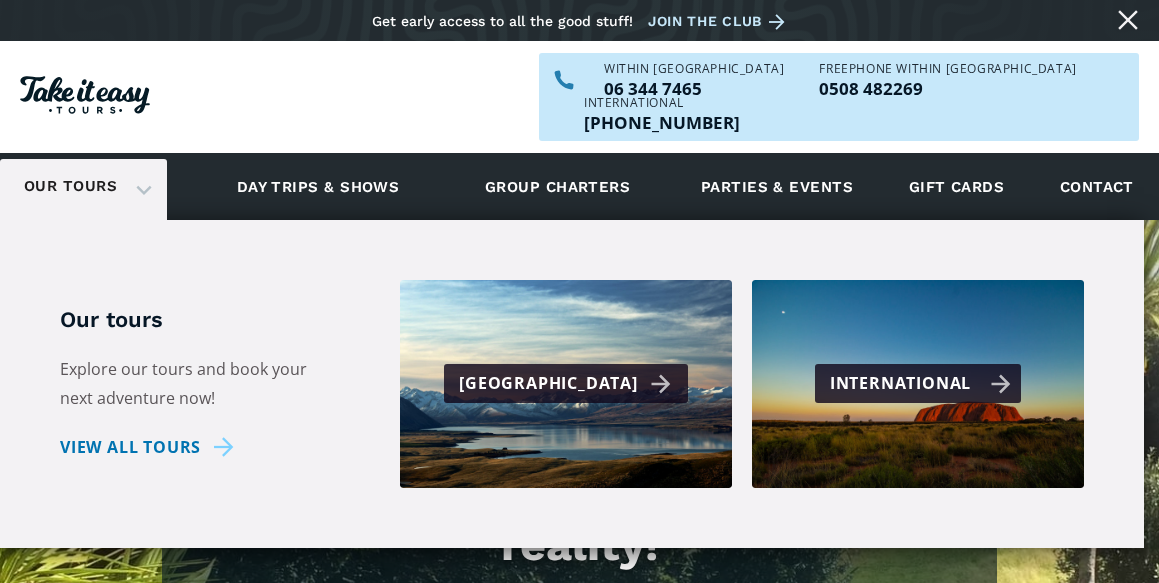 click on "International" at bounding box center [920, 383] 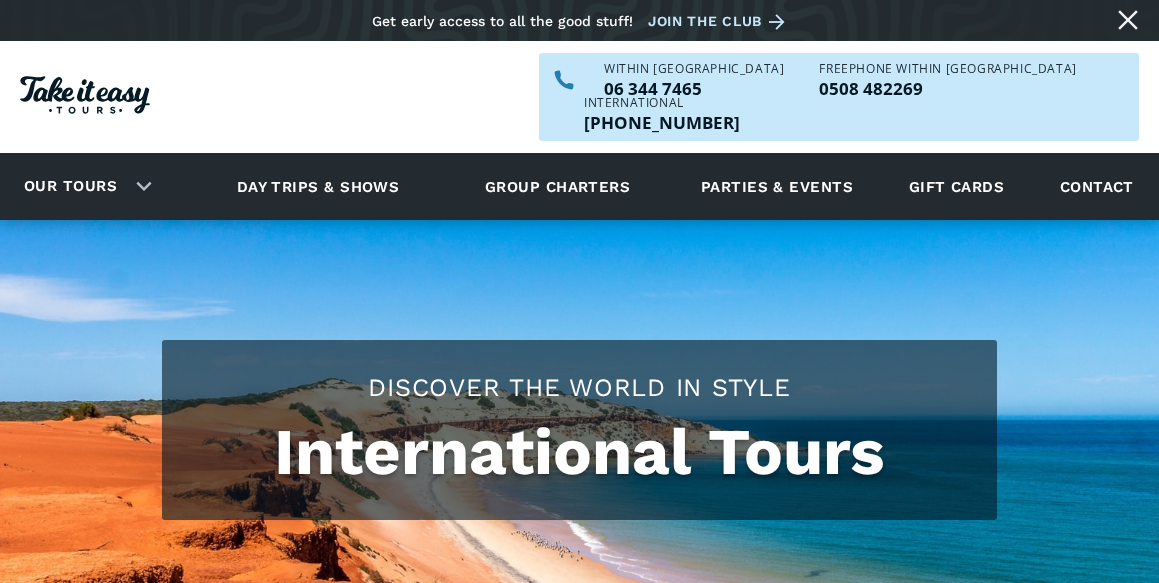 scroll, scrollTop: 0, scrollLeft: 0, axis: both 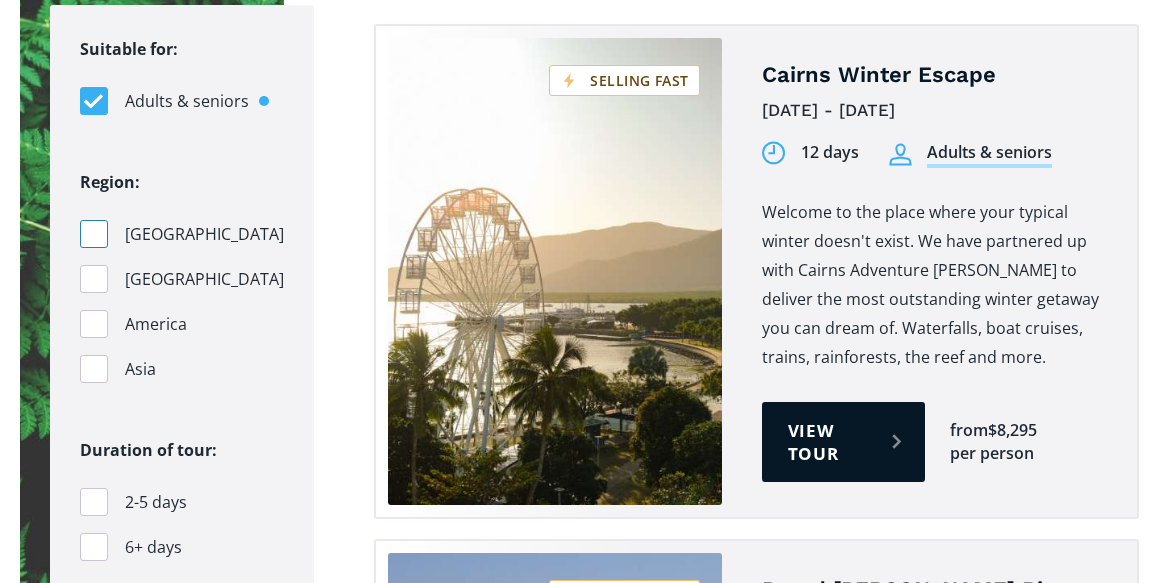 click at bounding box center [94, 234] 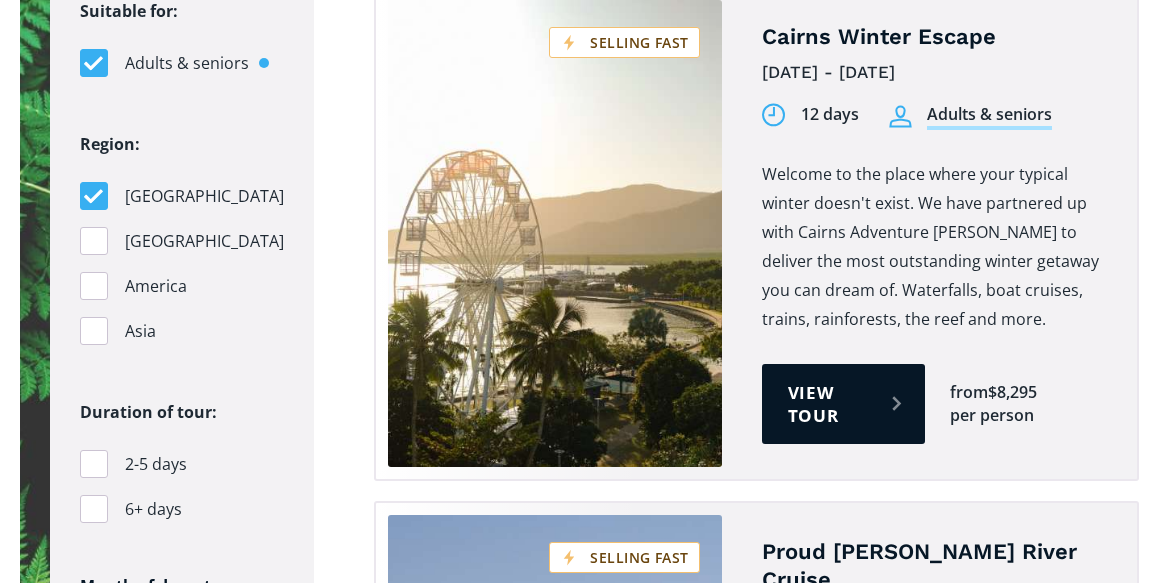 scroll, scrollTop: 1386, scrollLeft: 0, axis: vertical 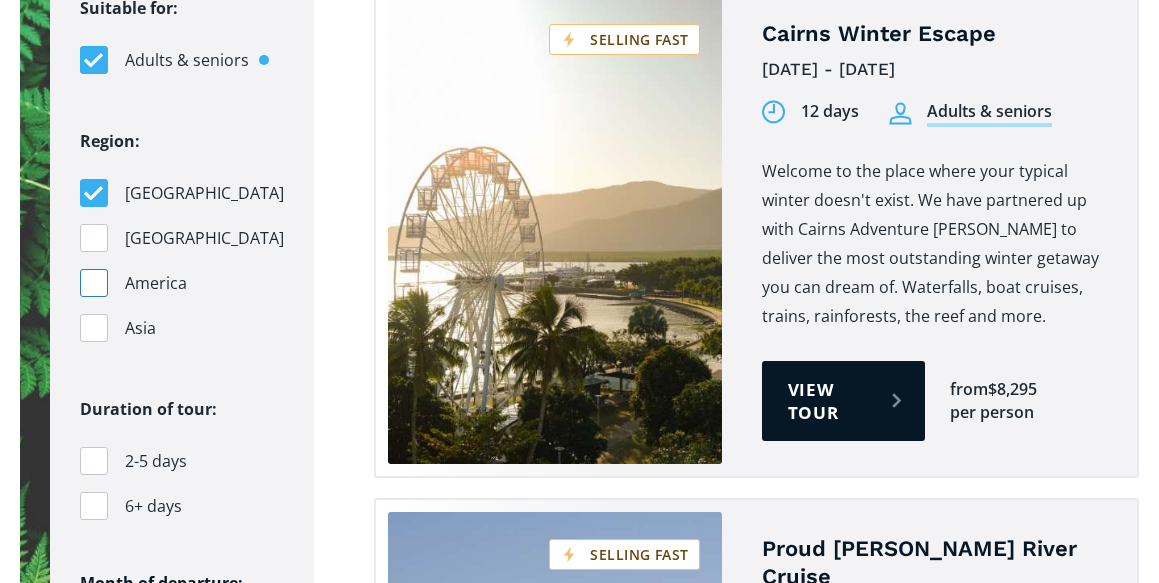 click at bounding box center [94, 283] 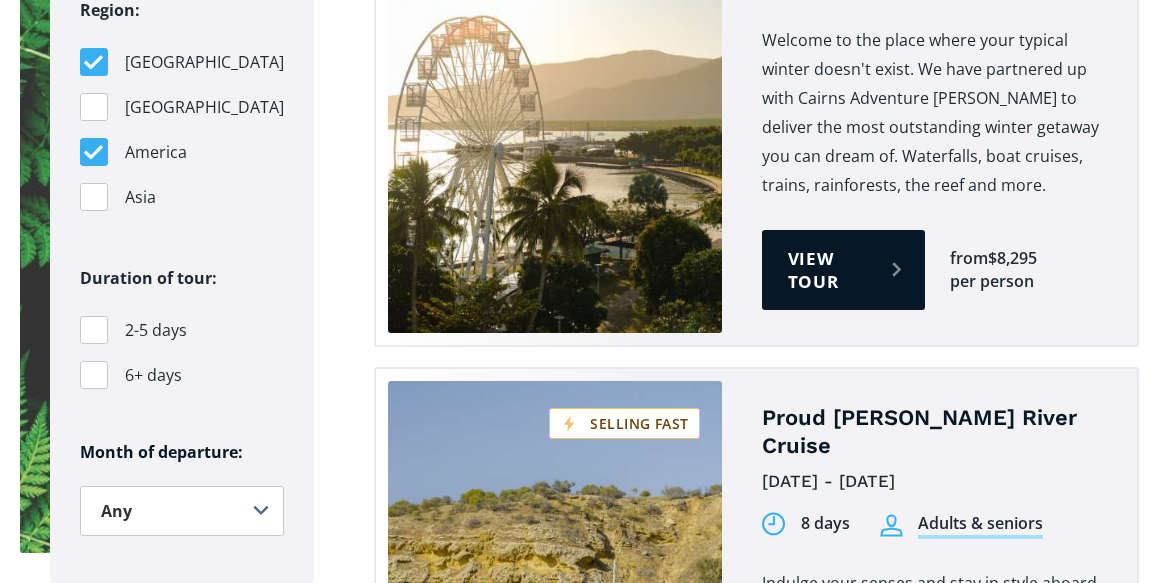scroll, scrollTop: 1516, scrollLeft: 0, axis: vertical 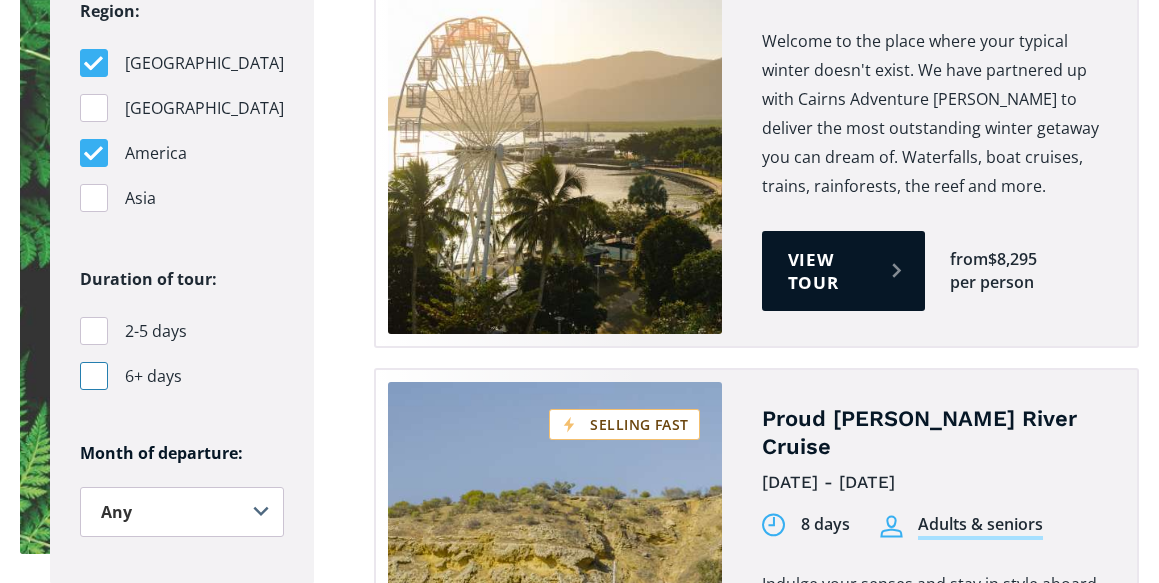 click at bounding box center [94, 376] 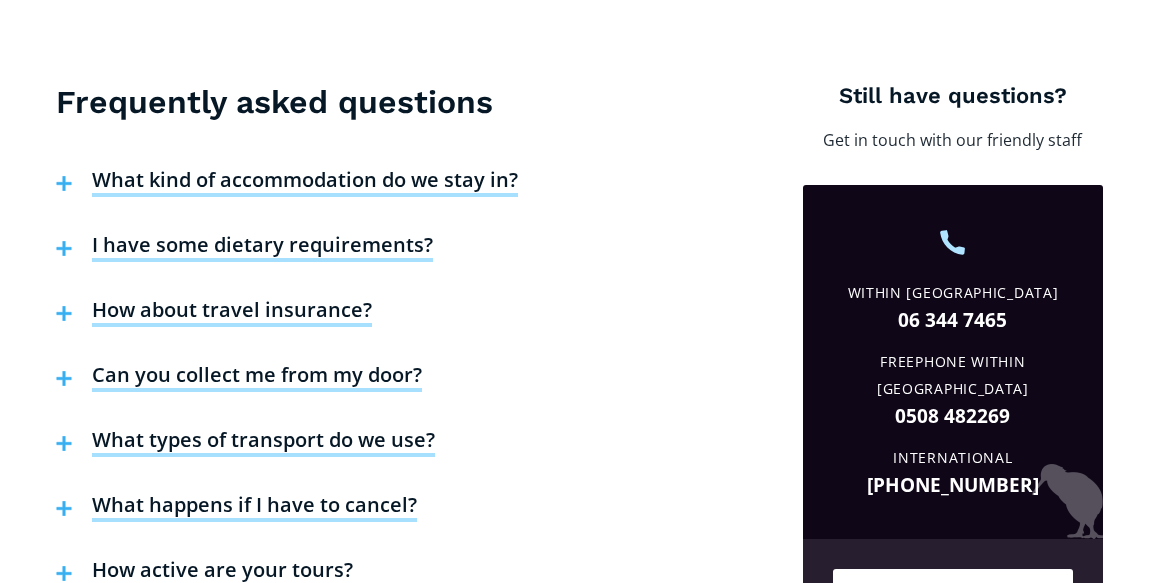 scroll, scrollTop: 3356, scrollLeft: 0, axis: vertical 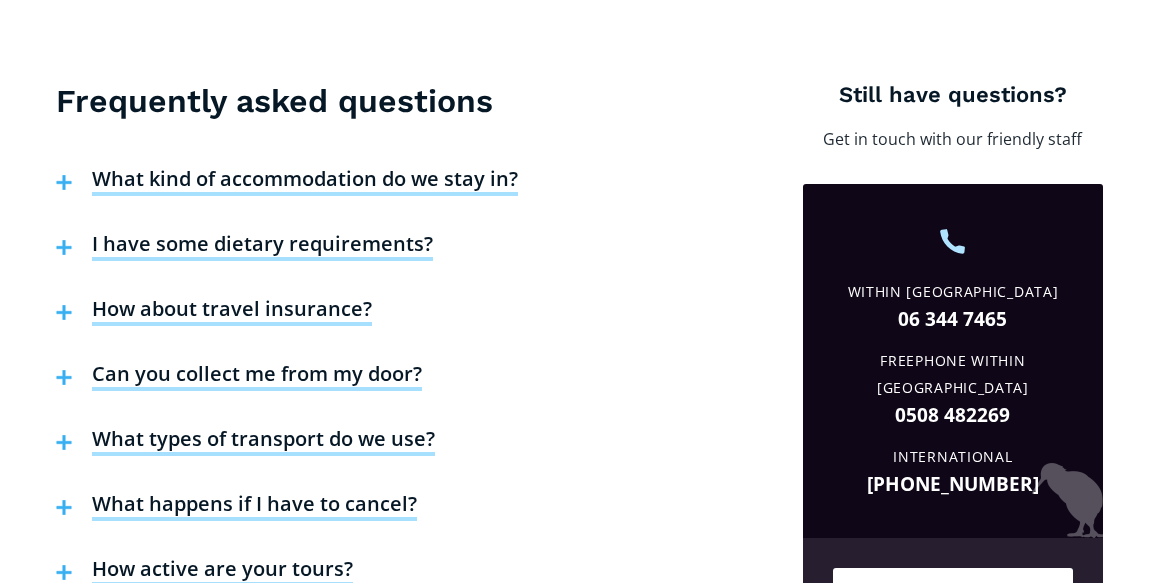 click on "What kind of accommodation do we stay in?" at bounding box center [305, 181] 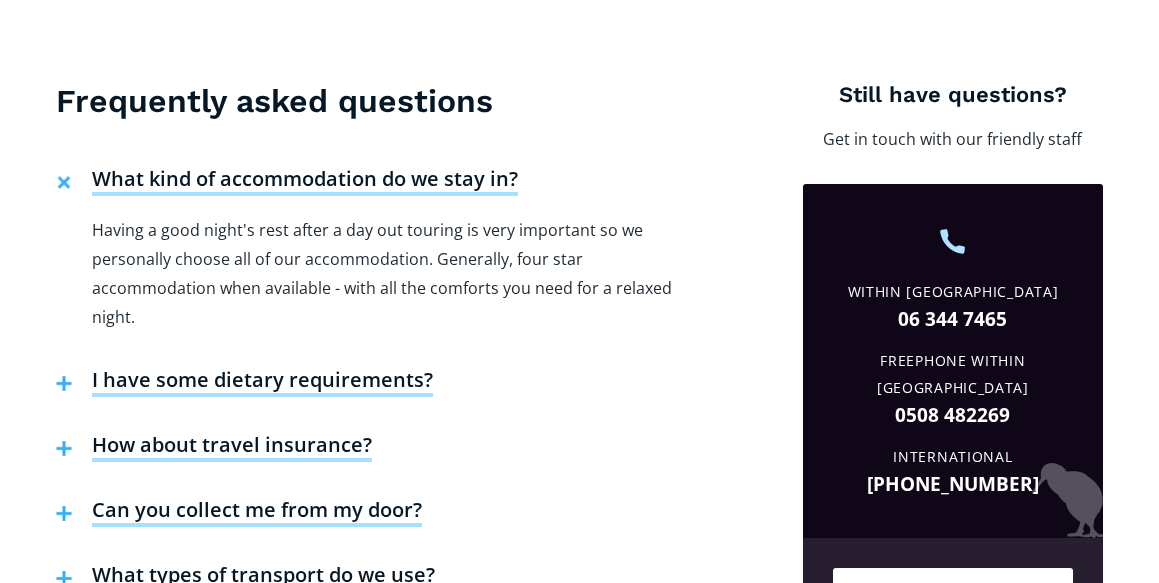 click on "How about travel insurance?" at bounding box center (232, 447) 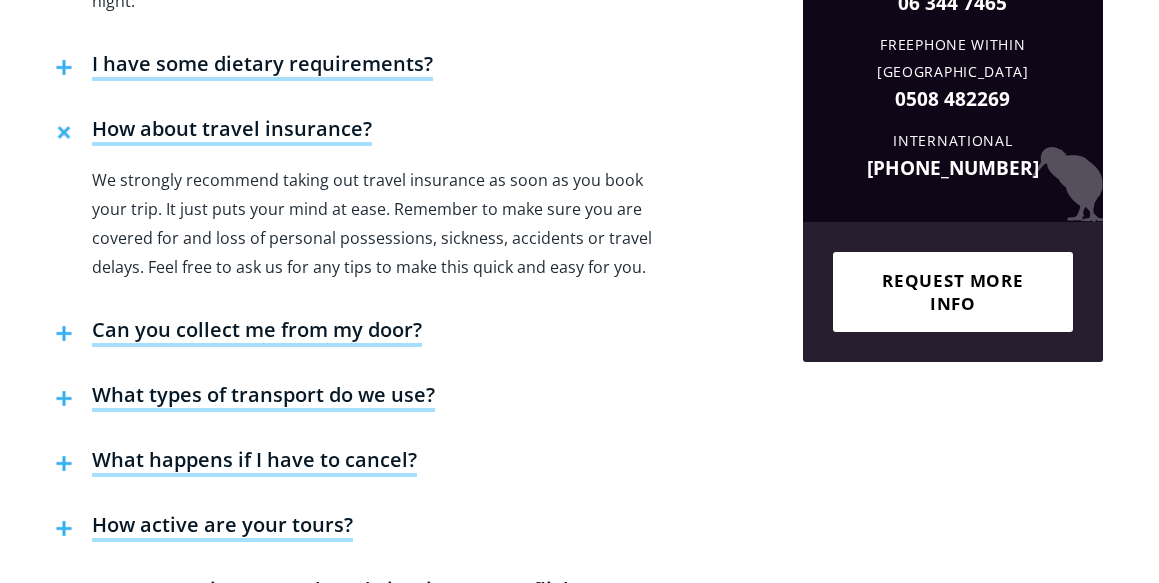 scroll, scrollTop: 3692, scrollLeft: 0, axis: vertical 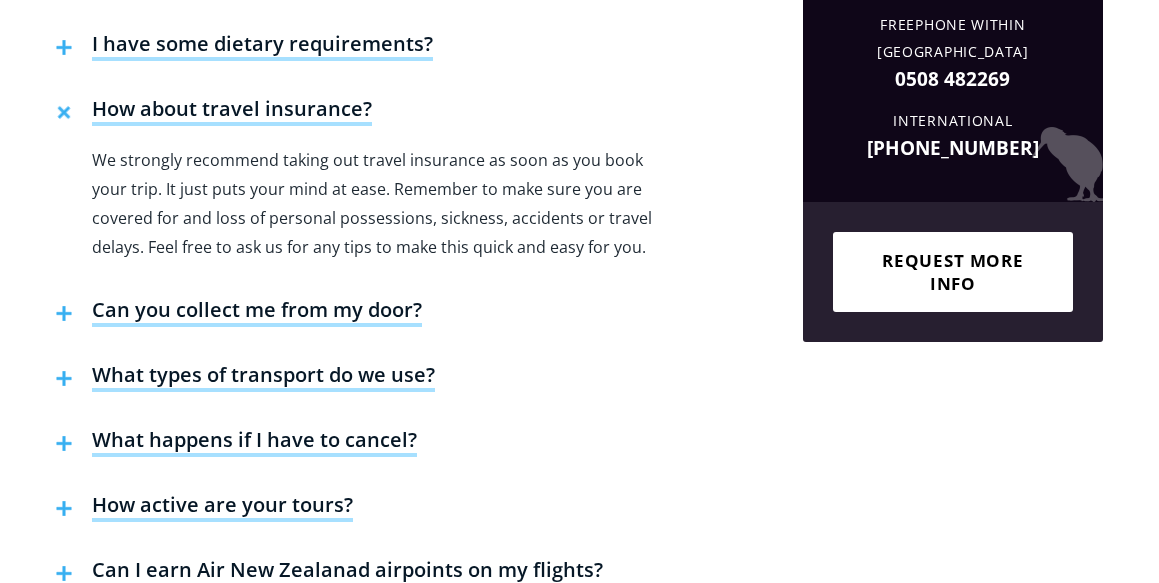click on "What types of transport do we use?" at bounding box center [263, 377] 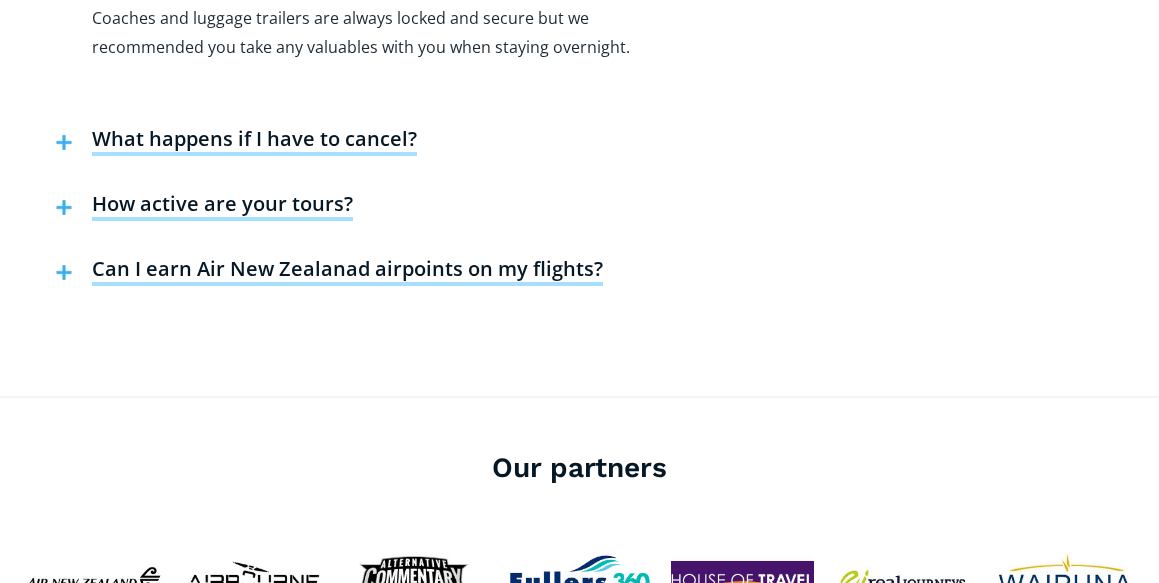 scroll, scrollTop: 4238, scrollLeft: 0, axis: vertical 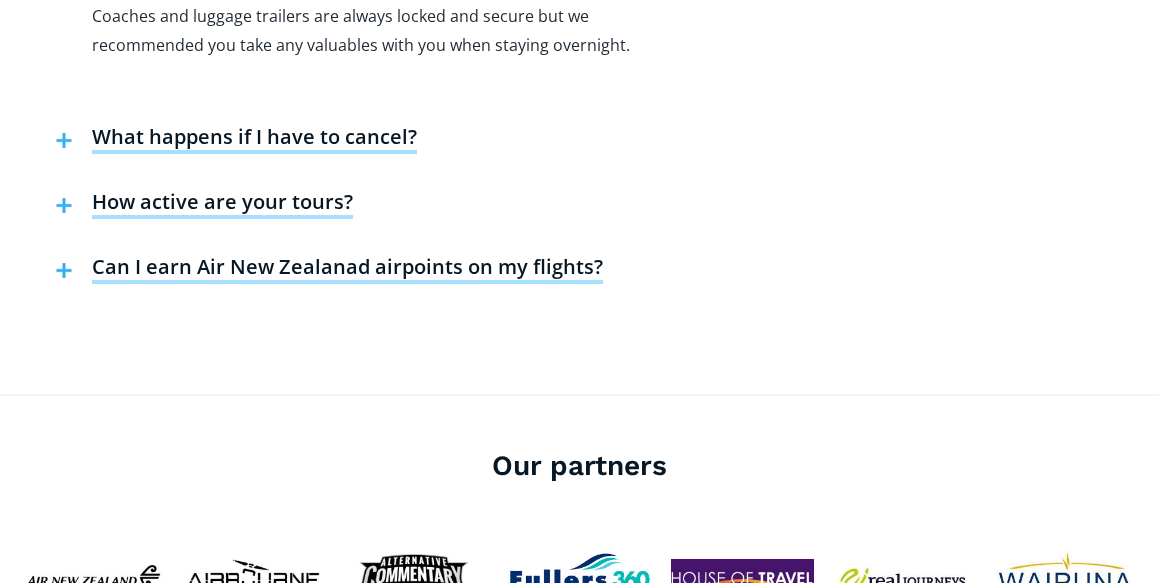 click on "How active are your tours?" at bounding box center [222, 204] 